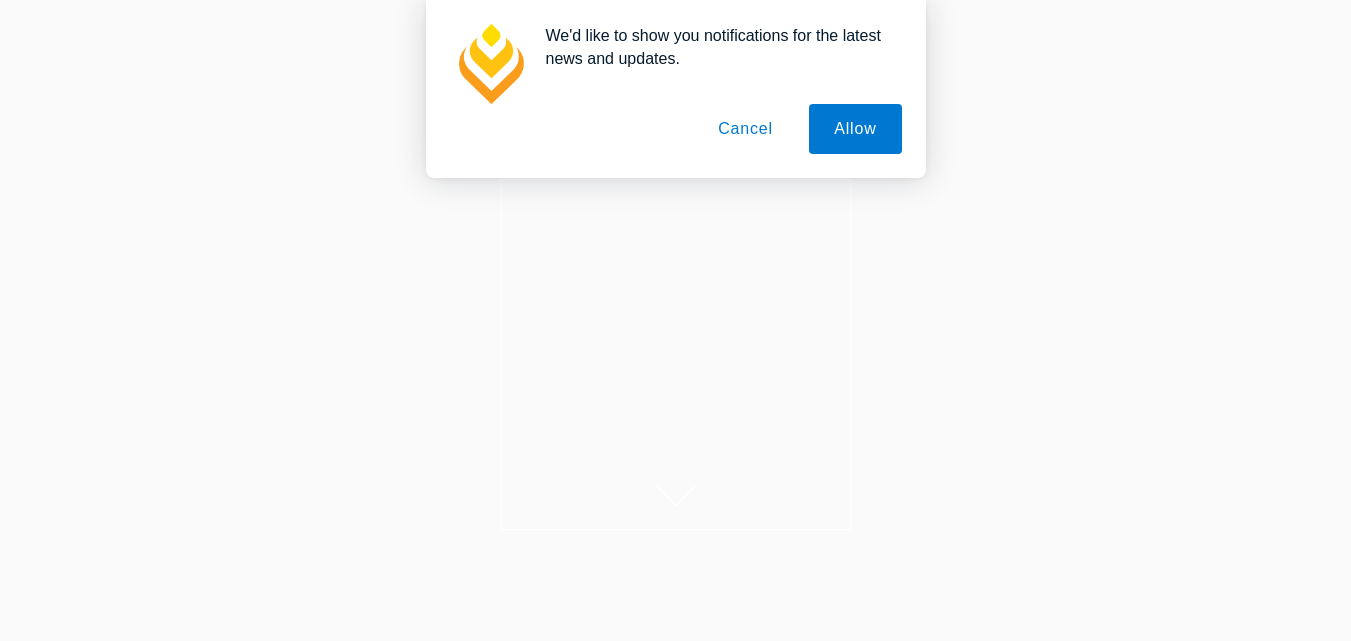 scroll, scrollTop: 0, scrollLeft: 0, axis: both 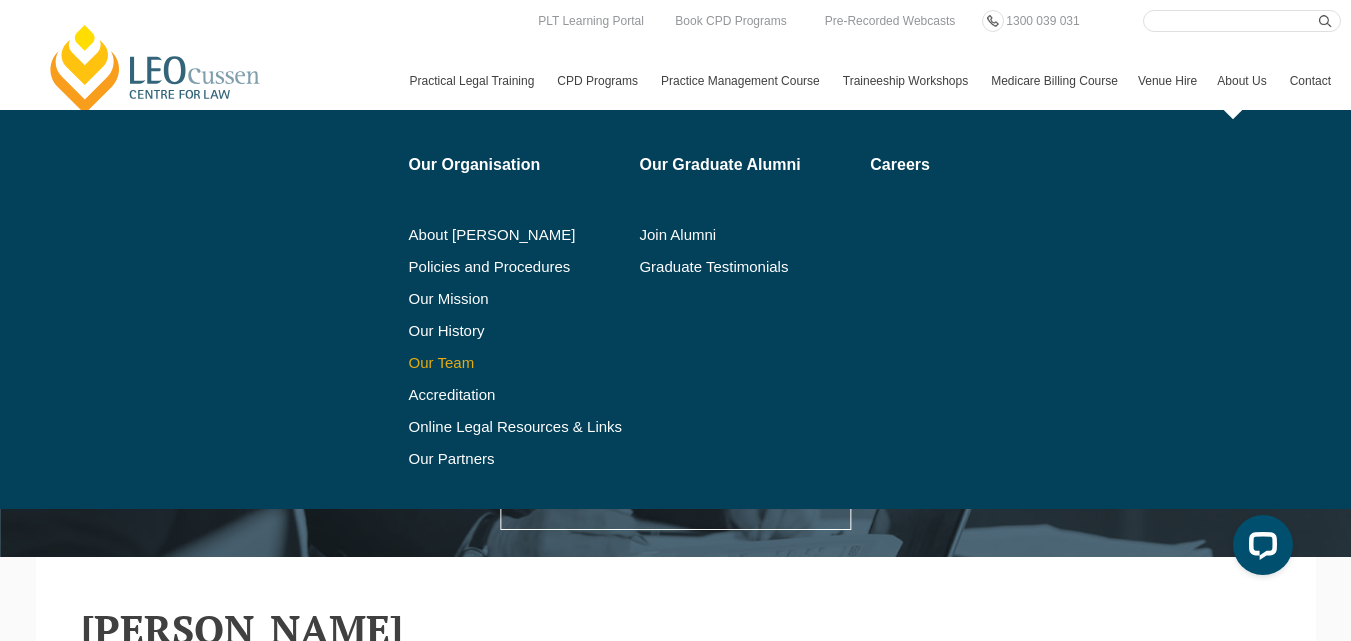 click on "Our Team" at bounding box center [517, 363] 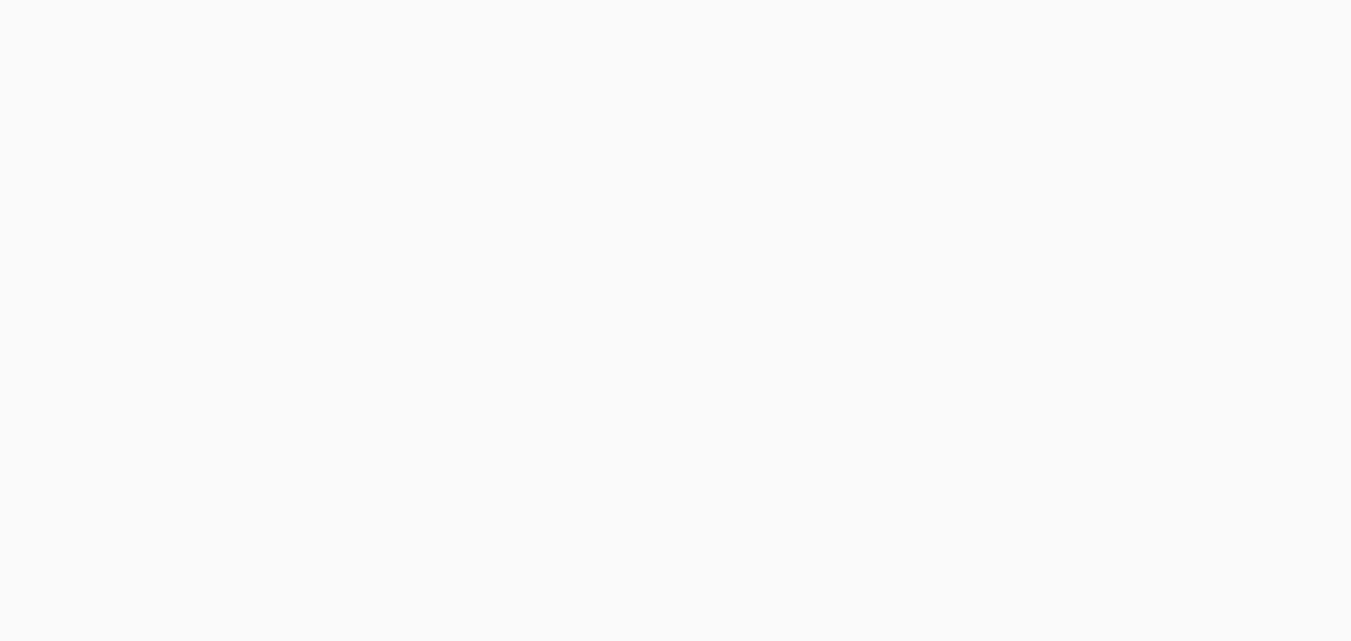 scroll, scrollTop: 0, scrollLeft: 0, axis: both 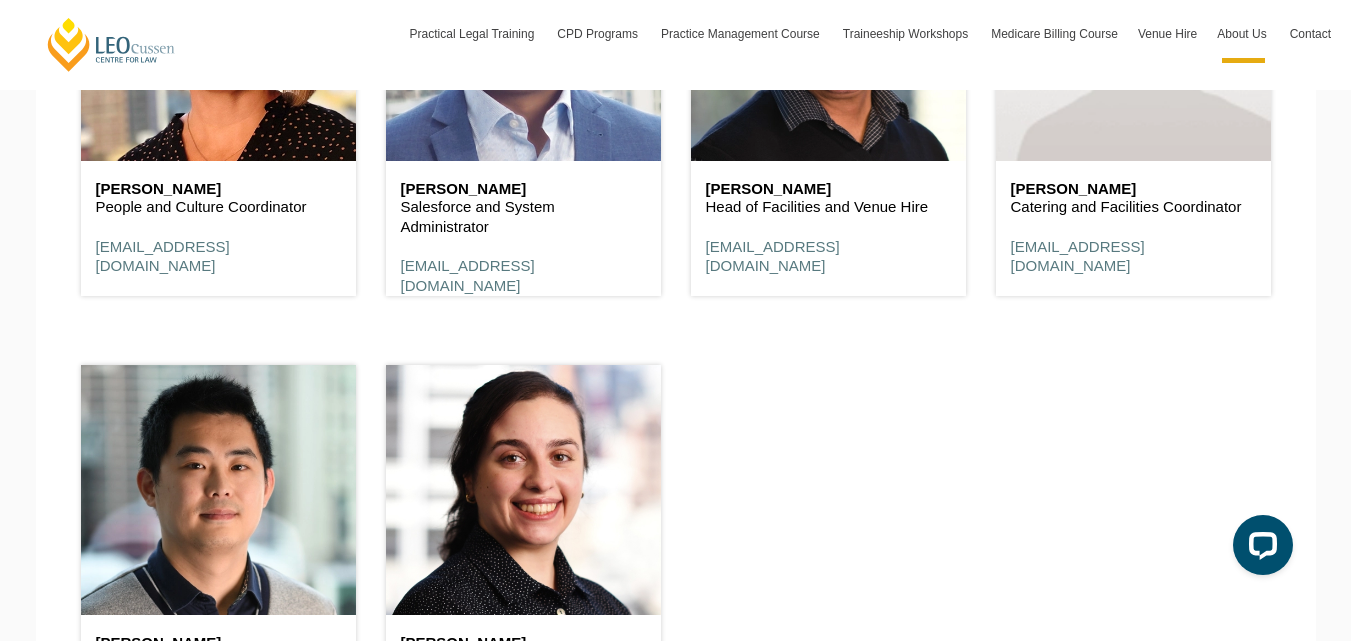 click on "Paula Capadouca" at bounding box center [218, 189] 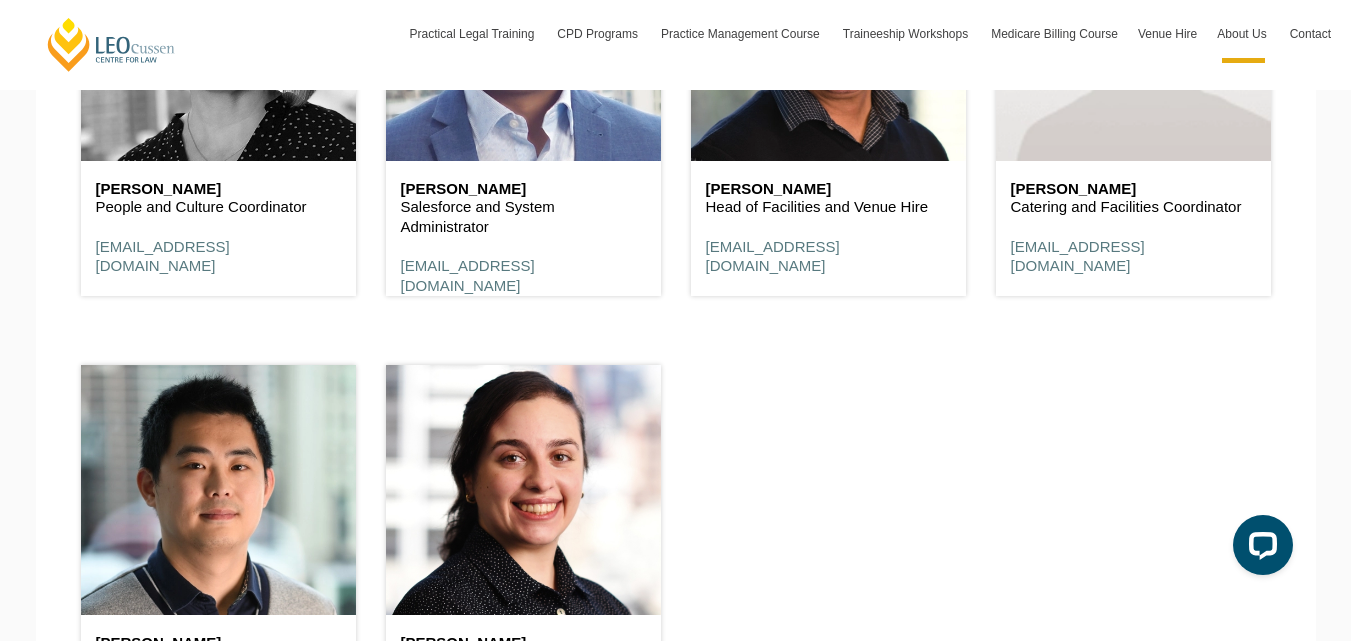 click at bounding box center (218, 35) 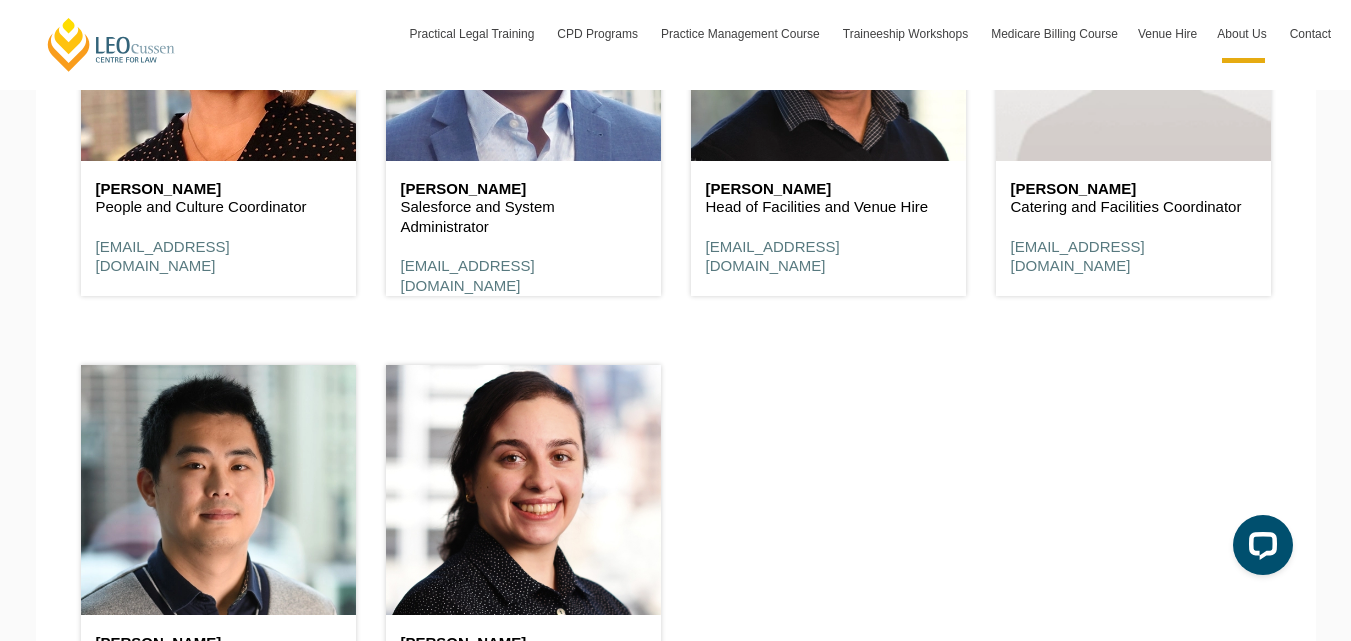 click on "Paula Capadouca" at bounding box center (218, 189) 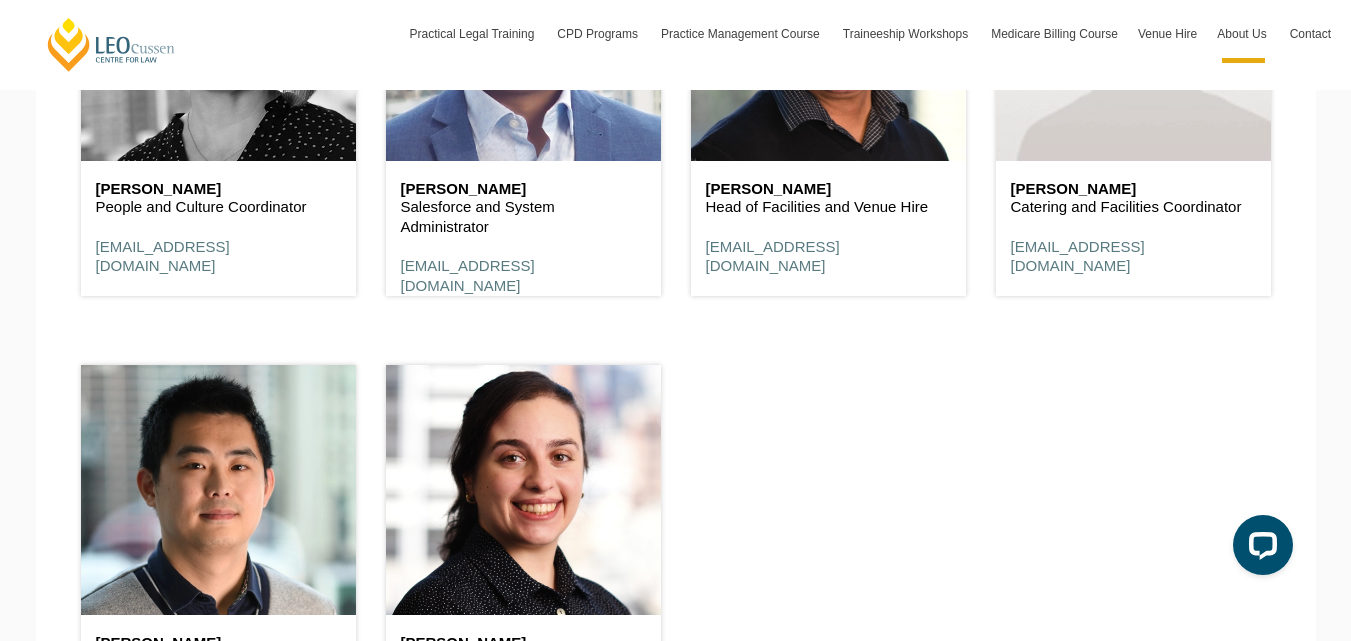 click at bounding box center (218, 35) 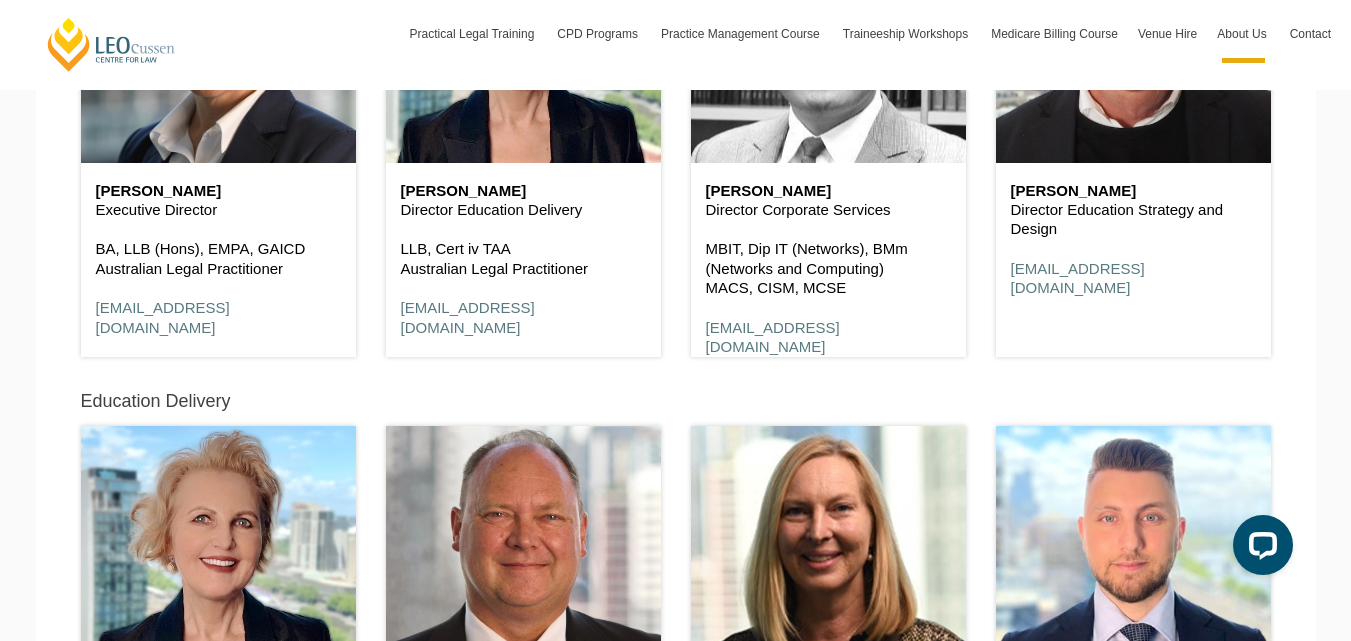 scroll, scrollTop: 1400, scrollLeft: 0, axis: vertical 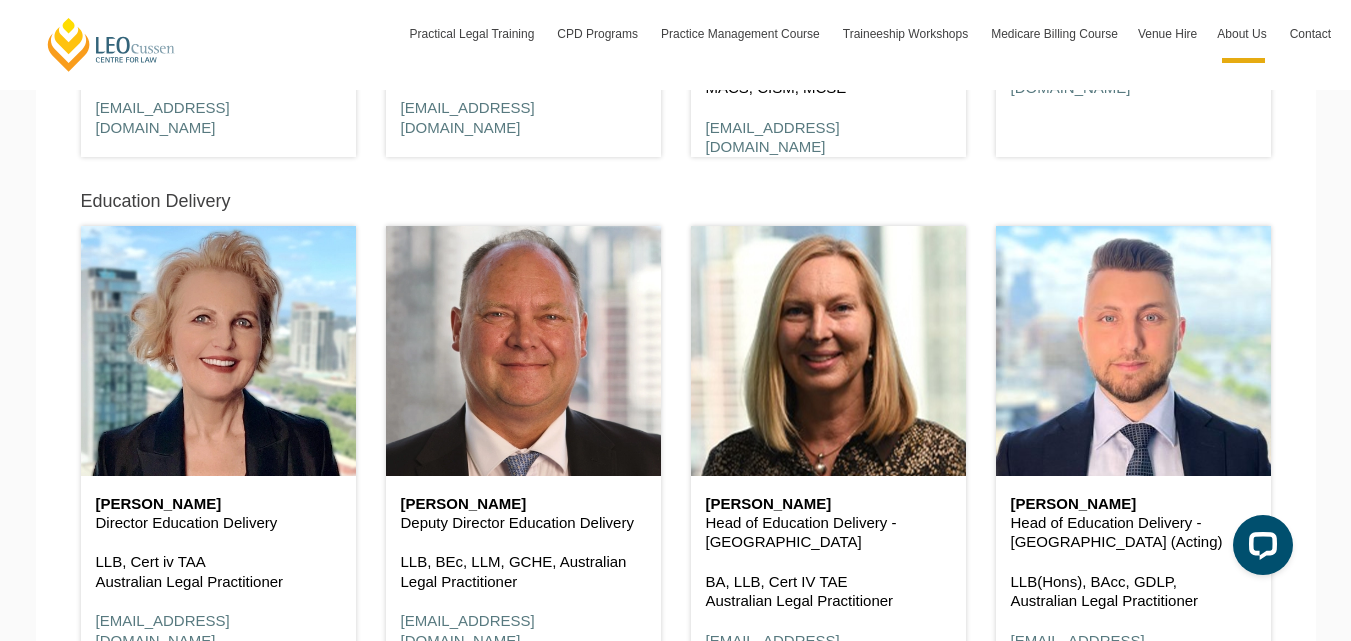 click on "Elias Rizk     Head of Education Delivery - VIC (Acting)        LLB(Hons), BAcc, GDLP,  Australian Legal Practitioner        erizk@leocussen.edu.au" at bounding box center [1133, 583] 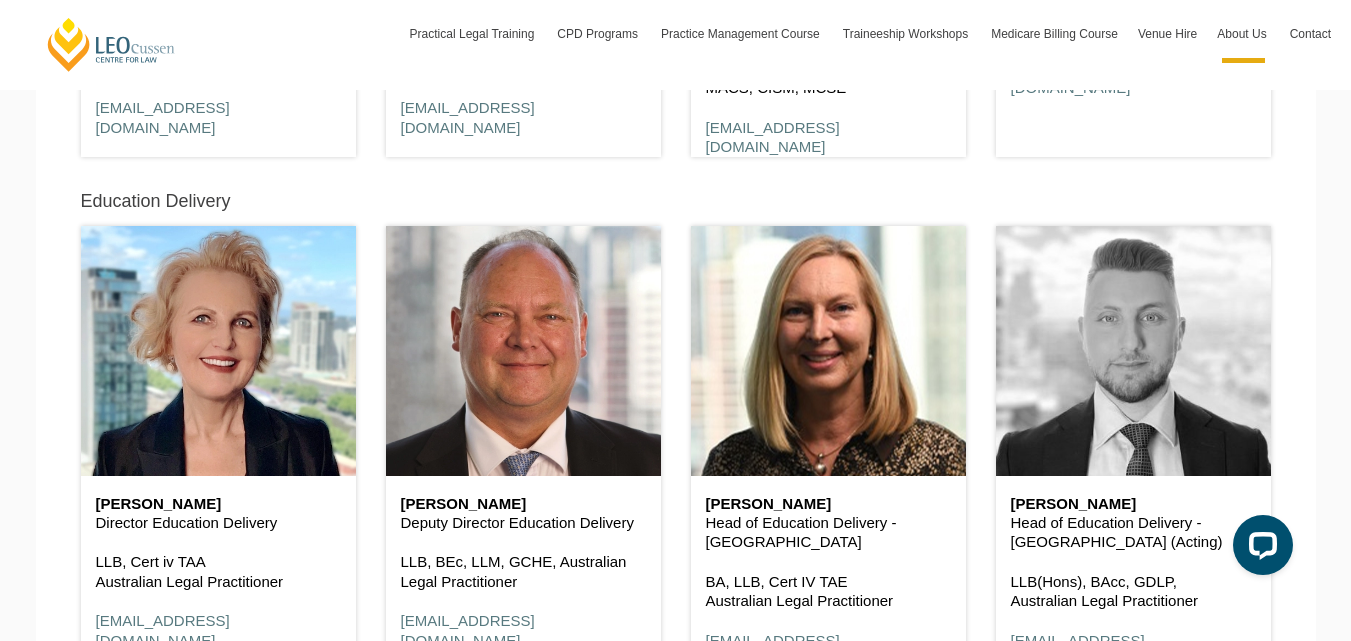 scroll, scrollTop: 1600, scrollLeft: 0, axis: vertical 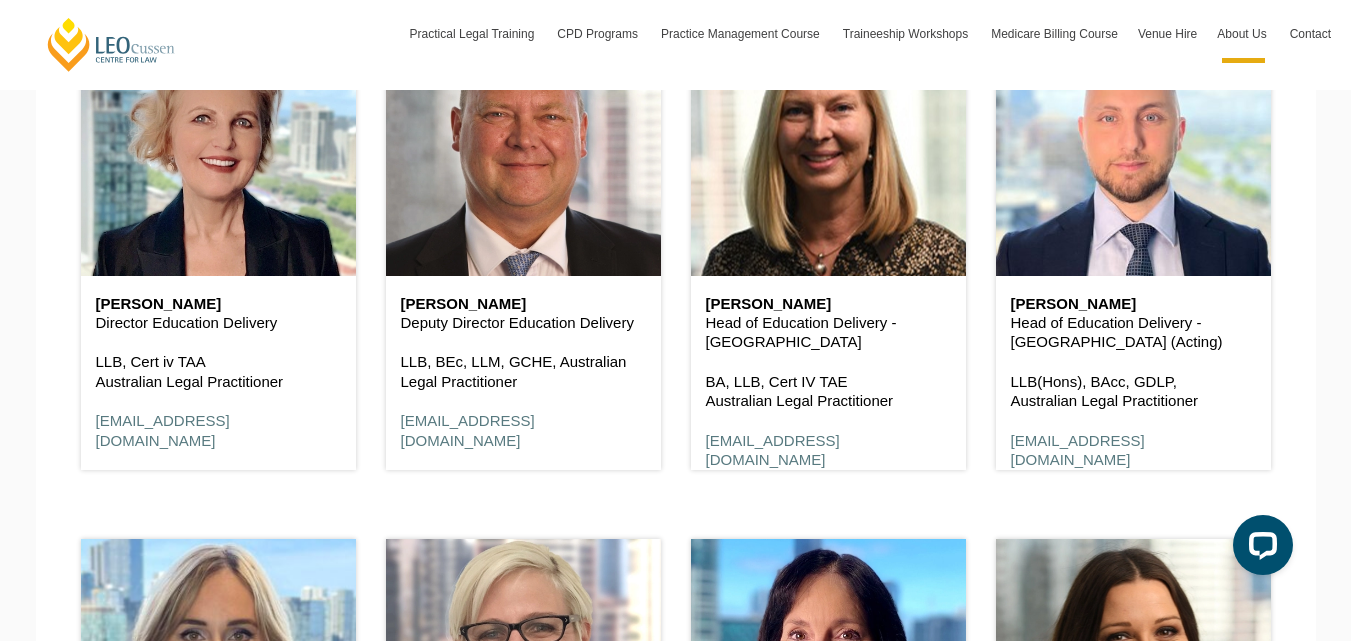 click on "Head of Education Delivery - VIC (Acting)" at bounding box center [1133, 332] 